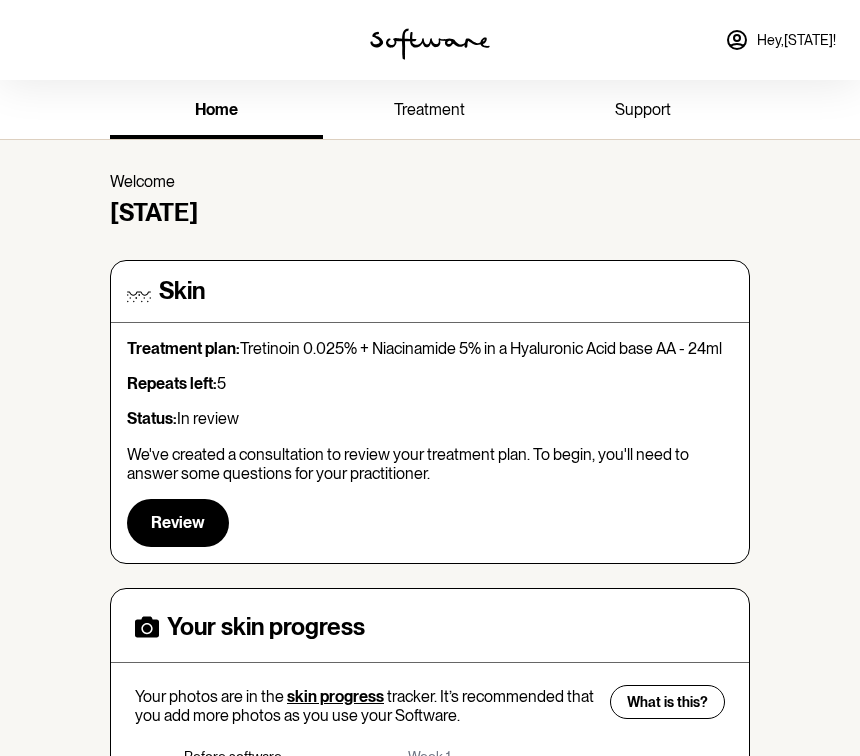 scroll, scrollTop: 0, scrollLeft: 0, axis: both 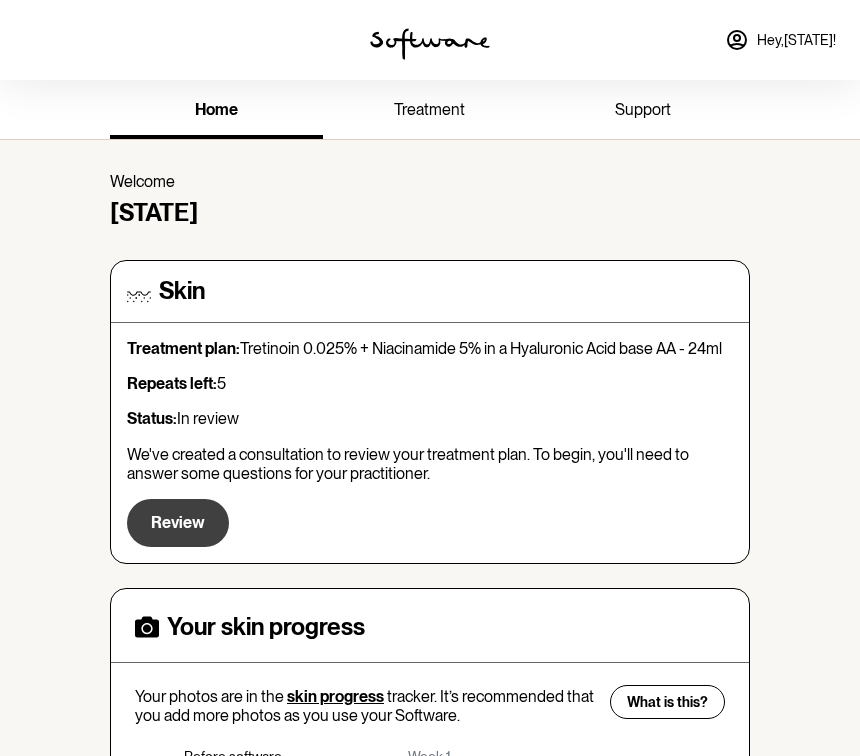 click on "Review" at bounding box center [178, 522] 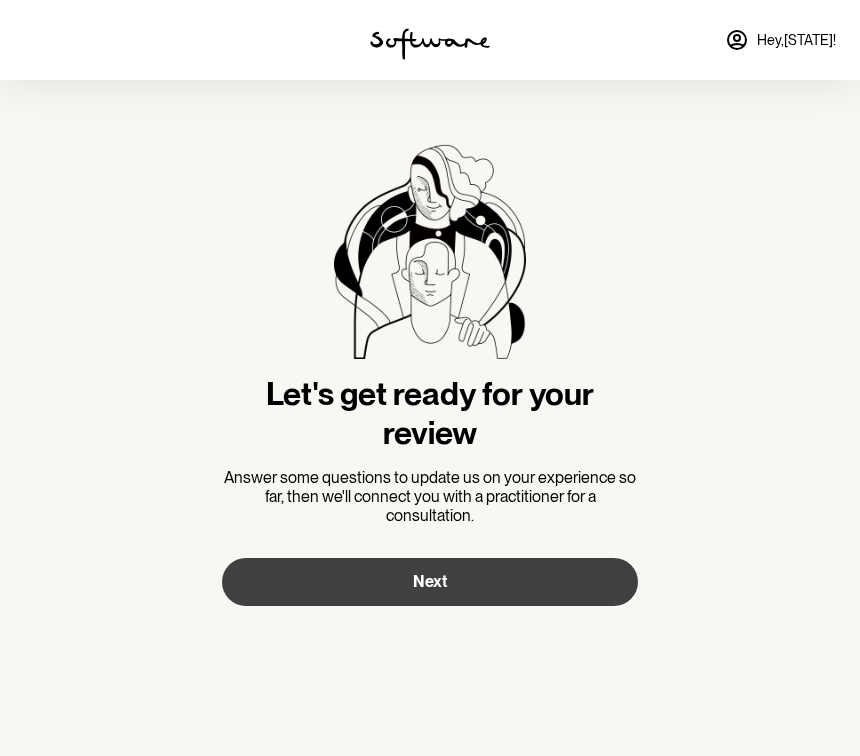 click on "Next" at bounding box center (430, 582) 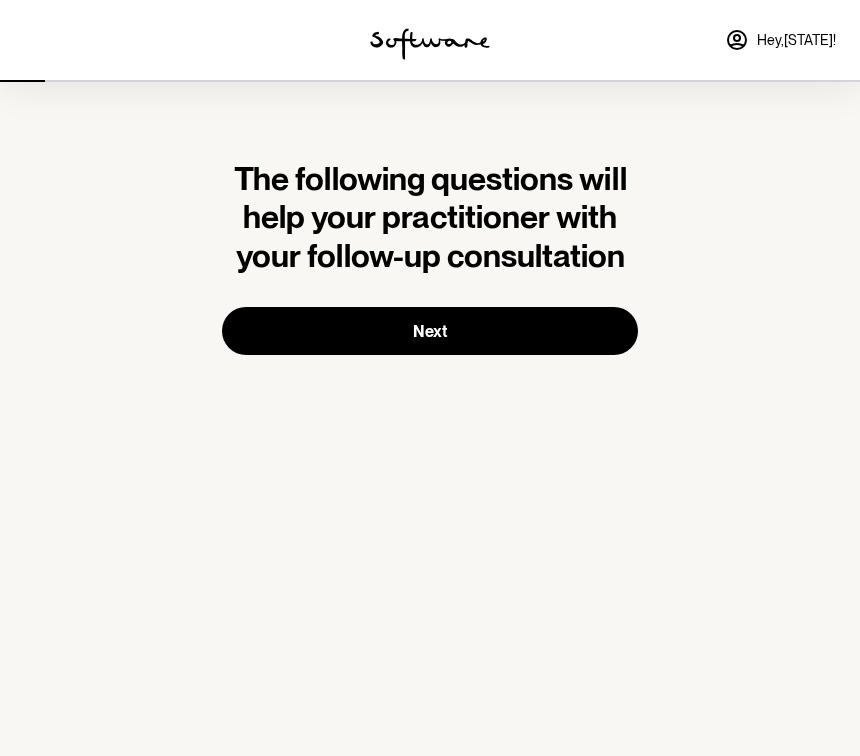 scroll, scrollTop: 0, scrollLeft: 0, axis: both 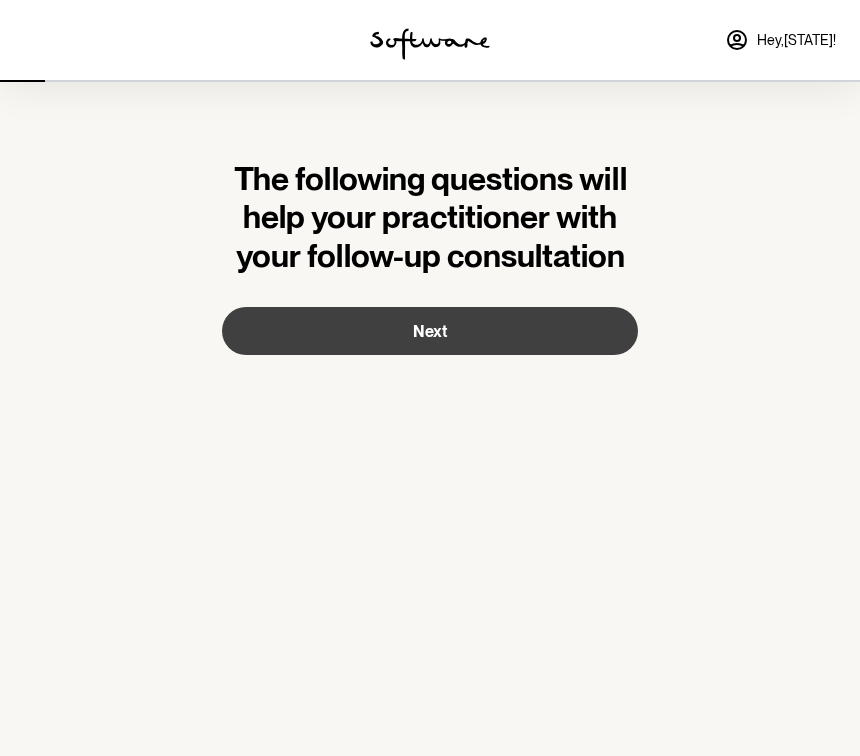 click on "Next" at bounding box center (430, 331) 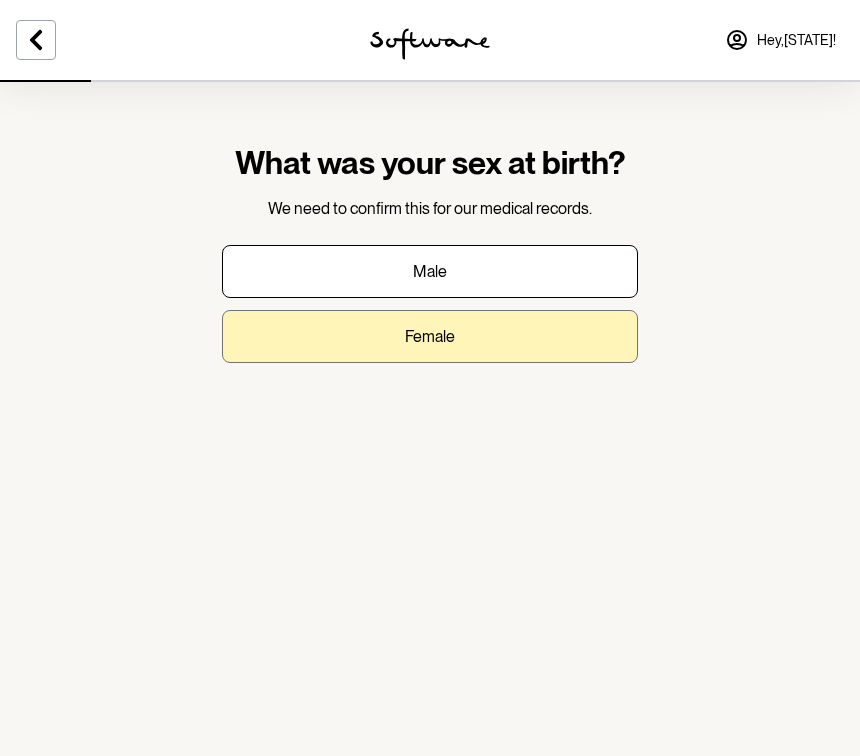 click on "Female" at bounding box center (430, 271) 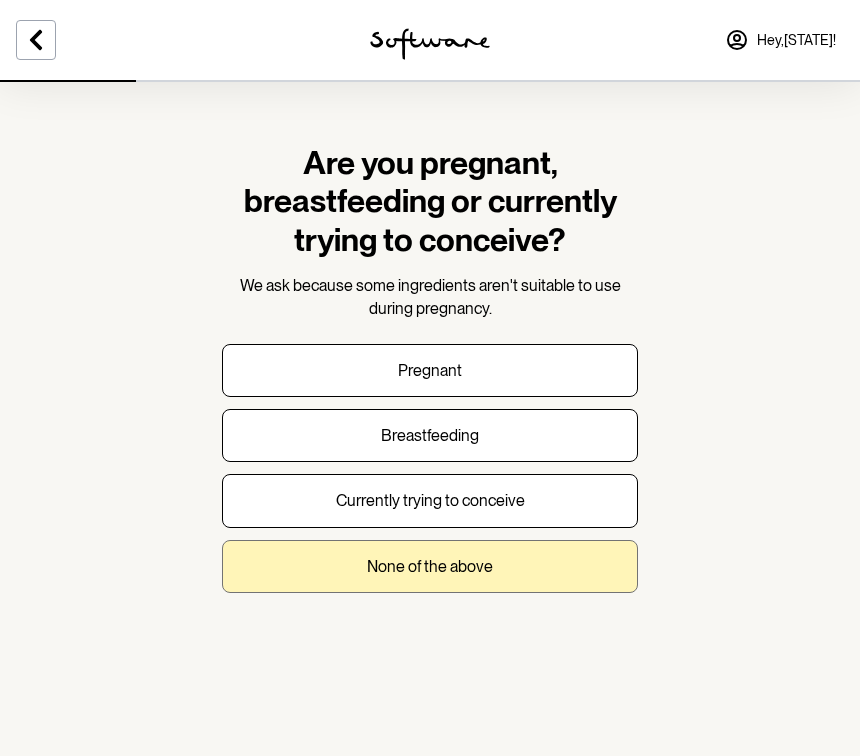 click on "None of the above" at bounding box center (430, 370) 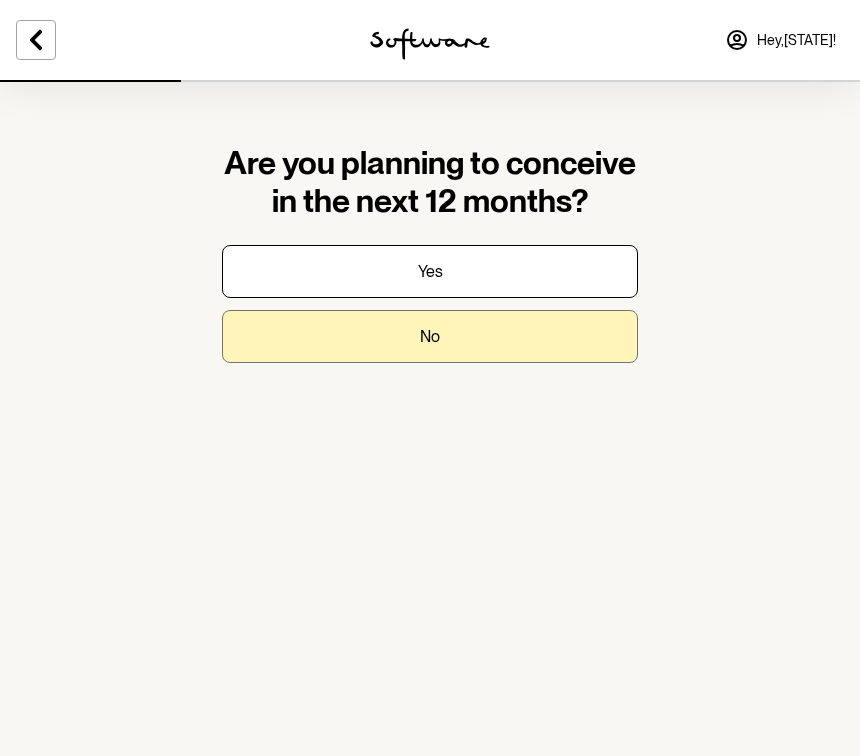 click on "No" at bounding box center [430, 271] 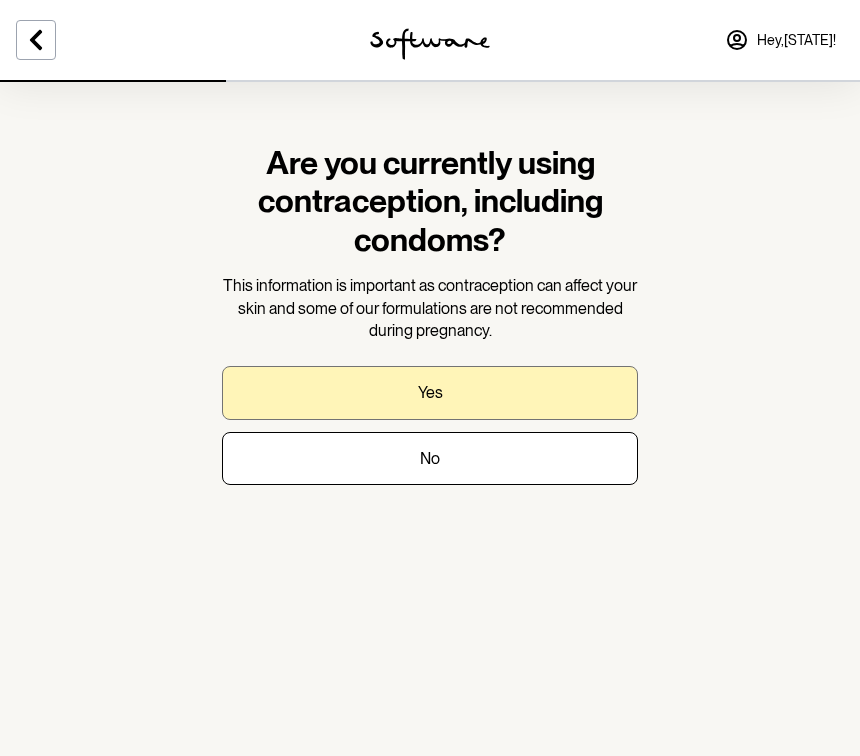 click on "Yes" at bounding box center (430, 392) 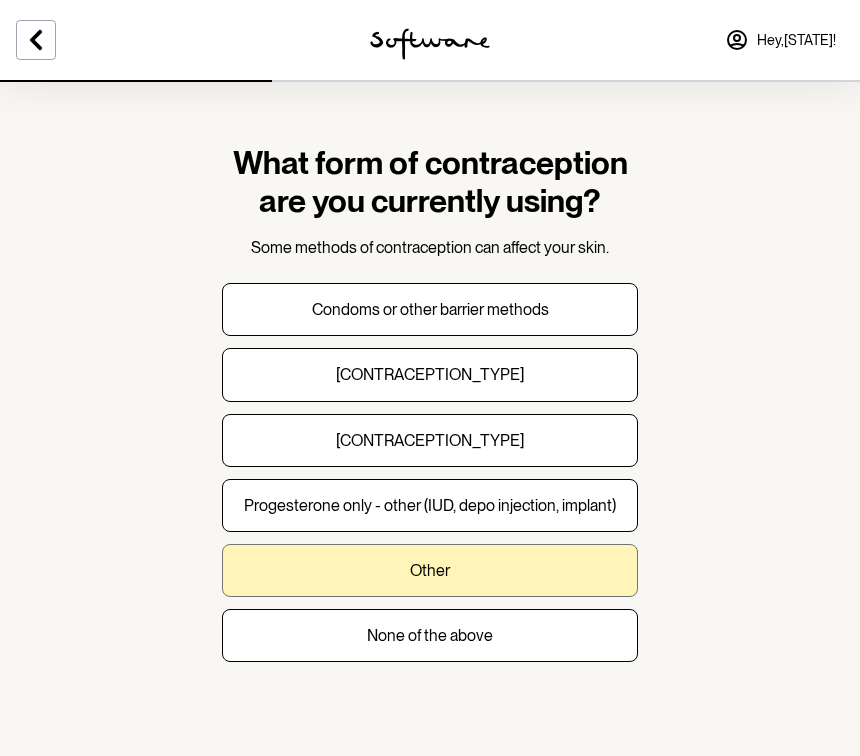 click on "Other" at bounding box center (430, 309) 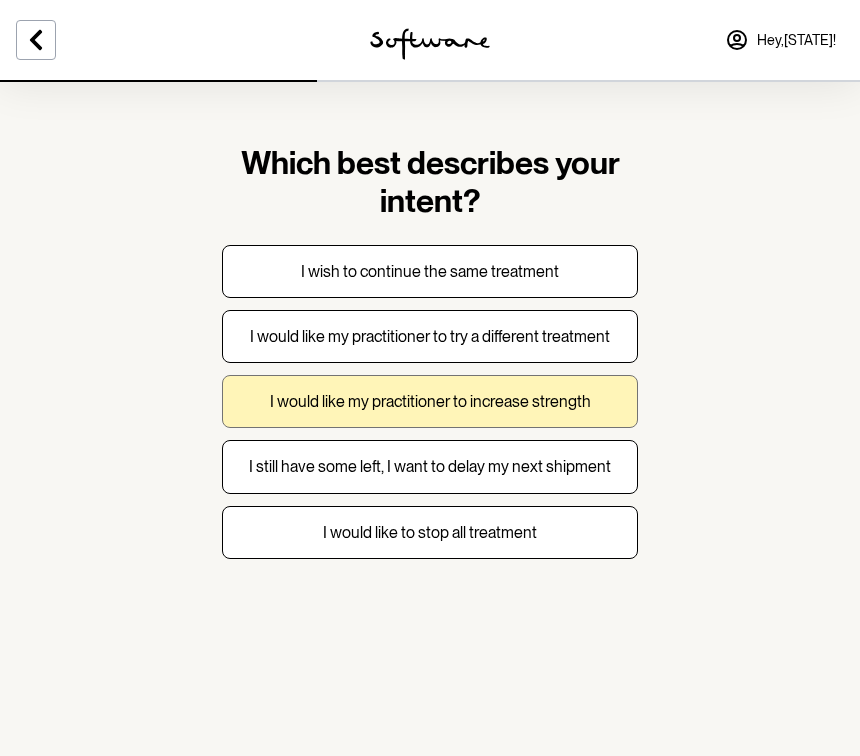 click on "I would like my practitioner to increase strength" at bounding box center [430, 271] 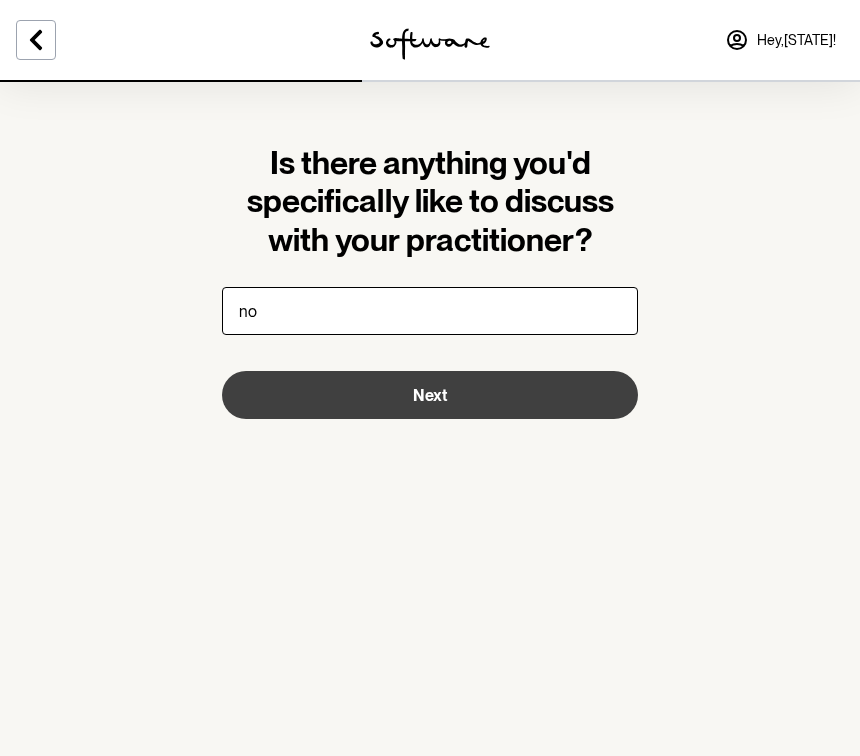 type on "no" 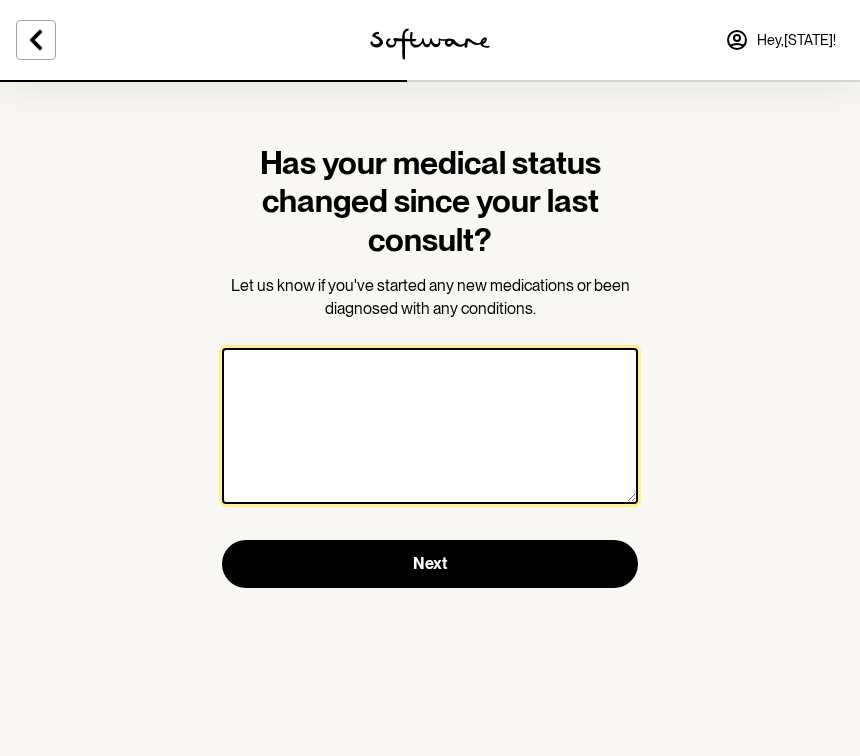 click at bounding box center (430, 426) 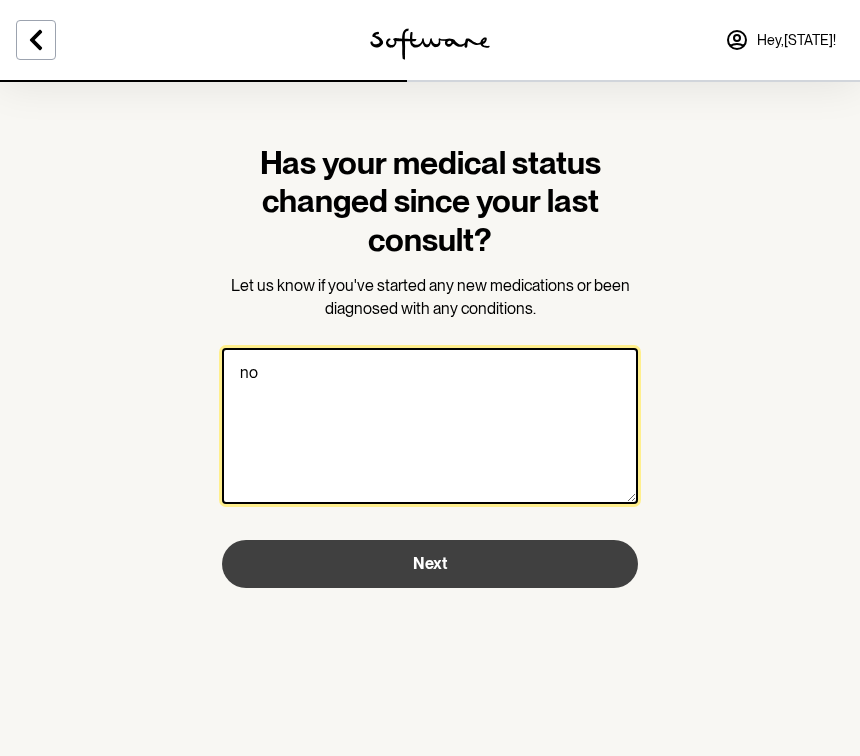 type on "no" 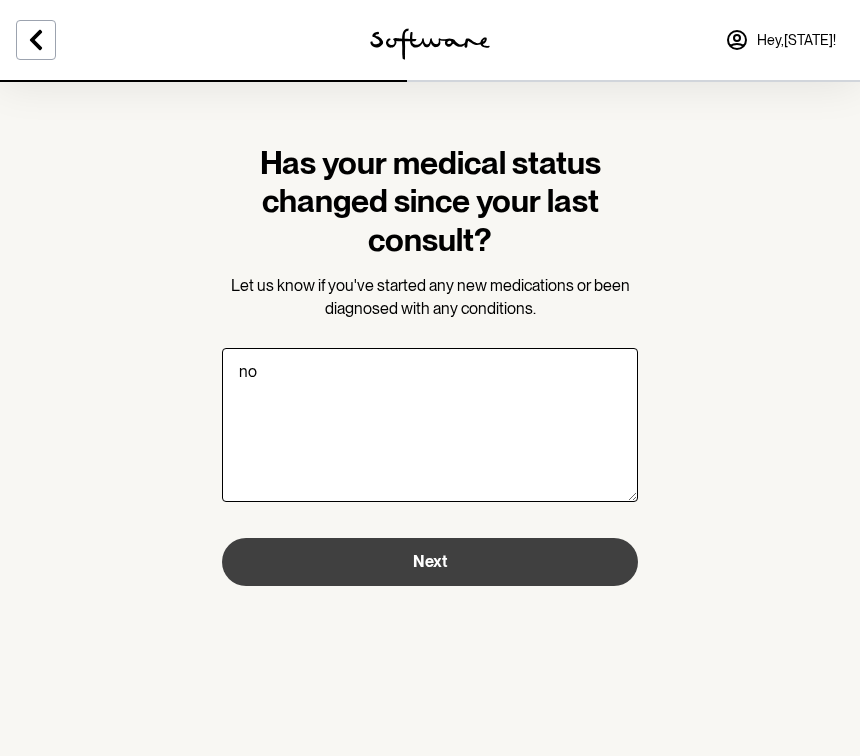 click on "Next" at bounding box center (430, 562) 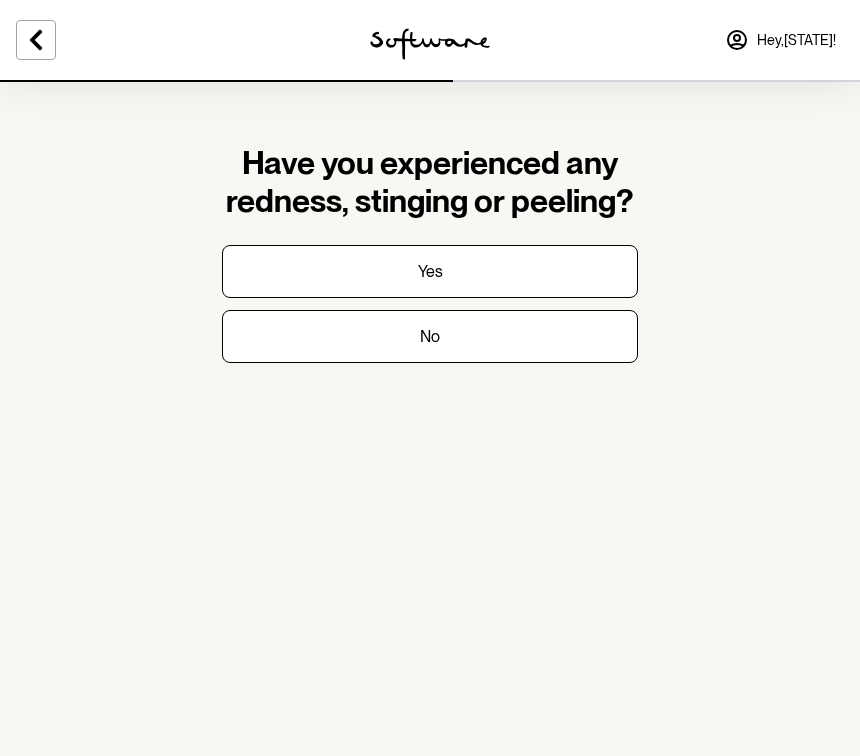 click at bounding box center (143, 40) 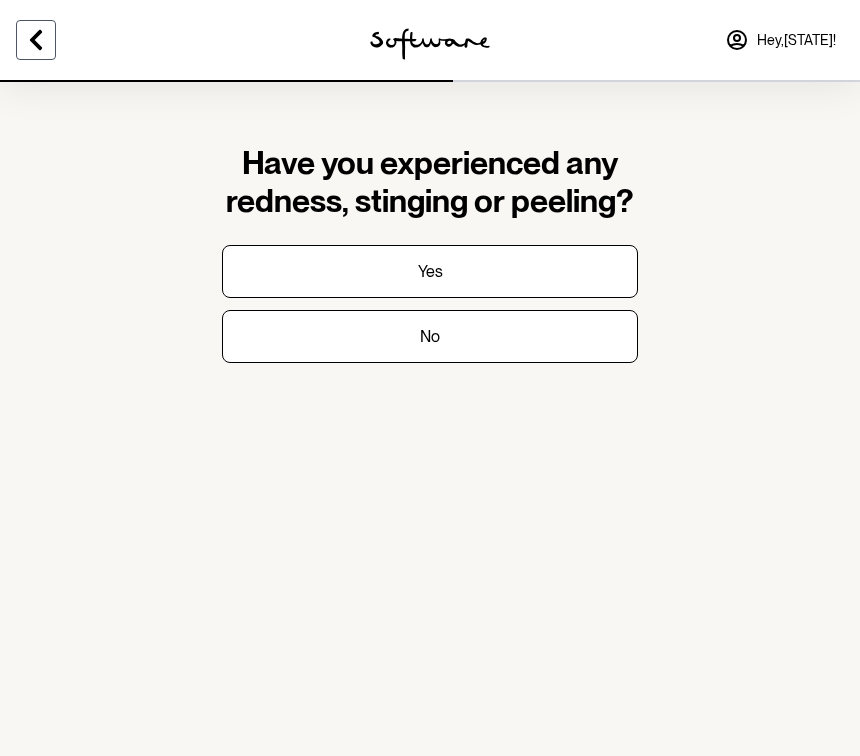 click at bounding box center [36, 40] 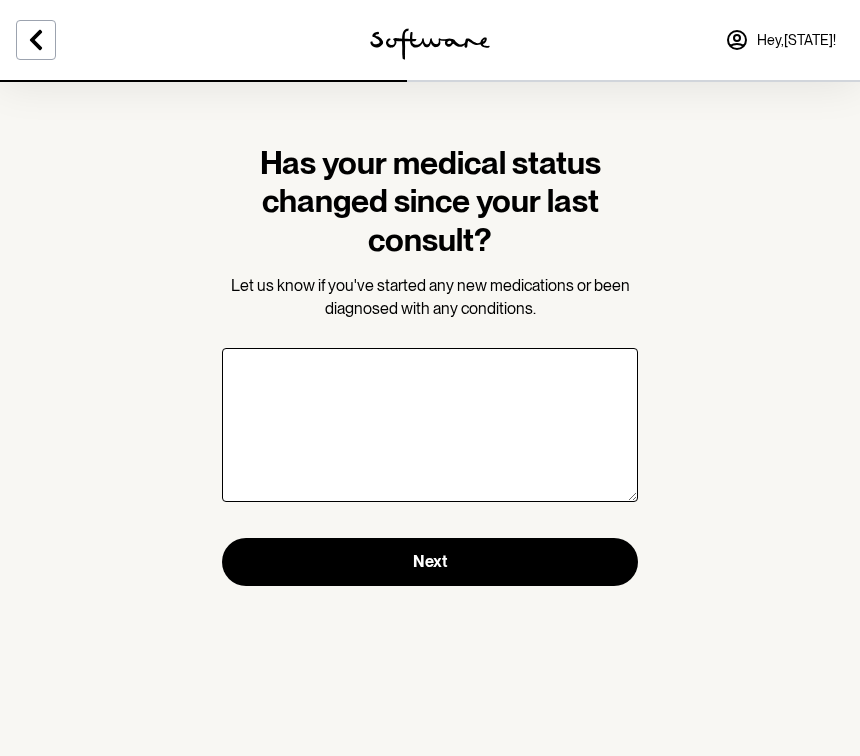 click on "Hey, [FIRST] !" at bounding box center (780, 40) 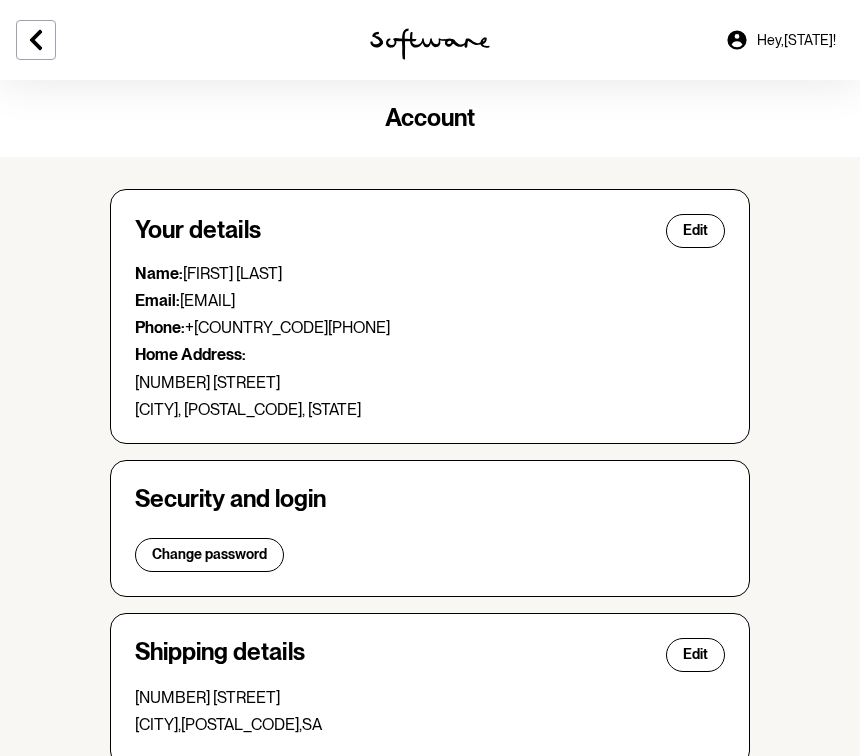 scroll, scrollTop: 0, scrollLeft: 0, axis: both 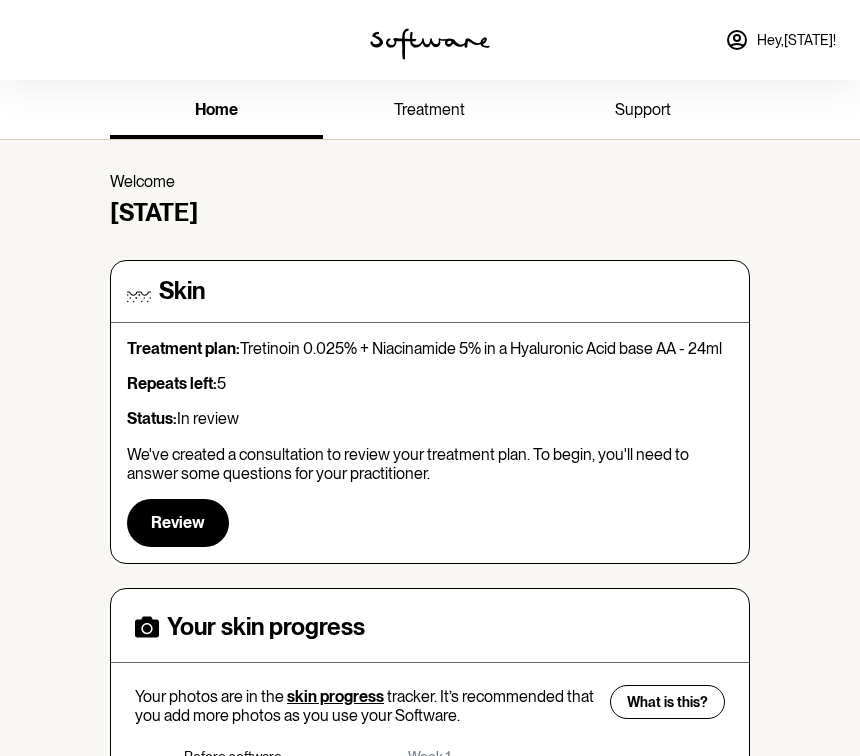 drag, startPoint x: 241, startPoint y: 345, endPoint x: 301, endPoint y: 344, distance: 60.00833 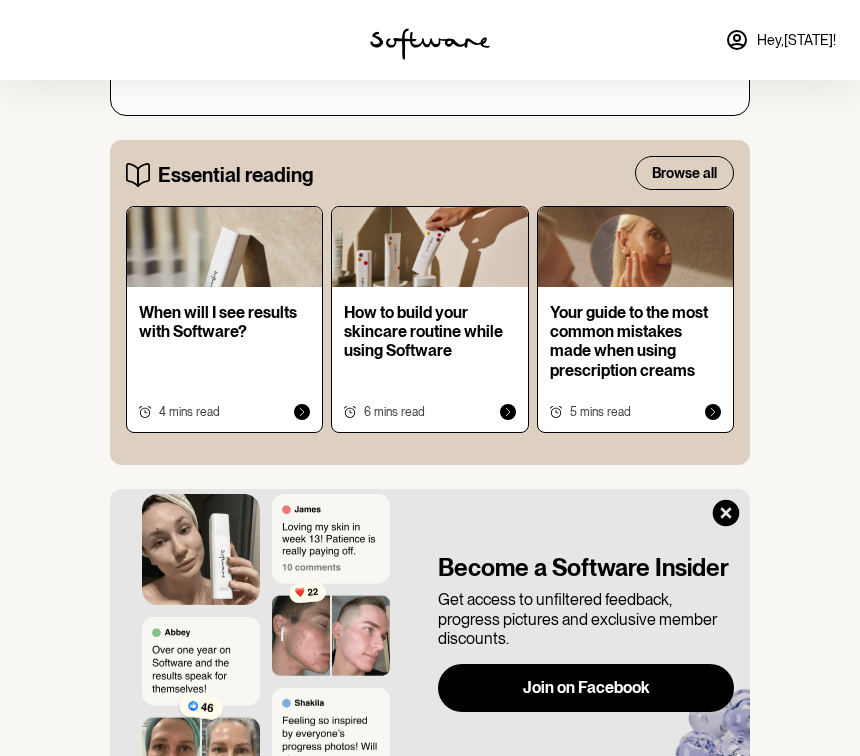 scroll, scrollTop: 1091, scrollLeft: 0, axis: vertical 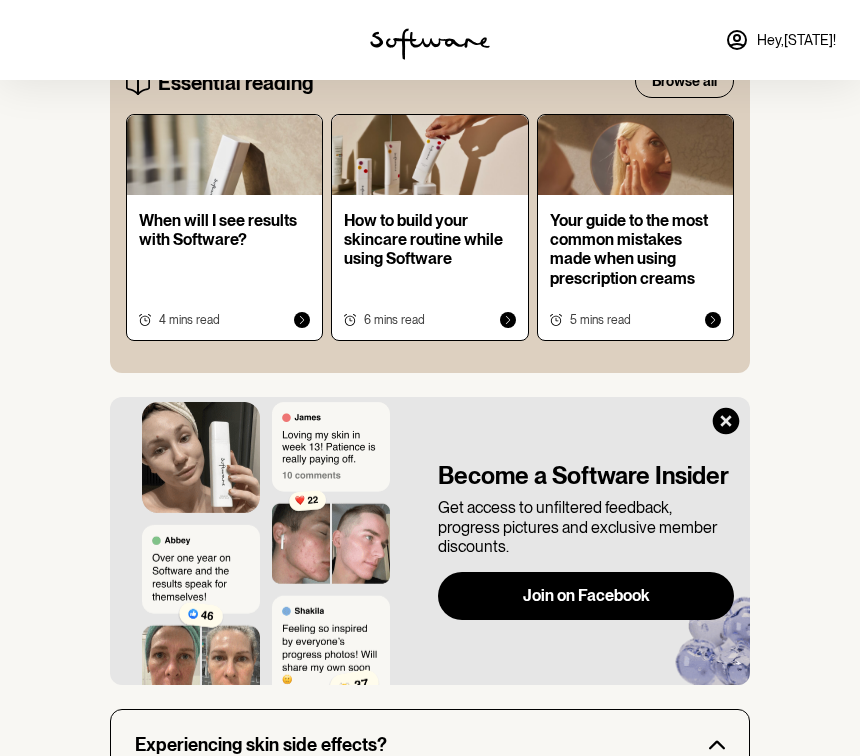 click on "Your guide to the most common mistakes made when using prescription creams" at bounding box center (224, 230) 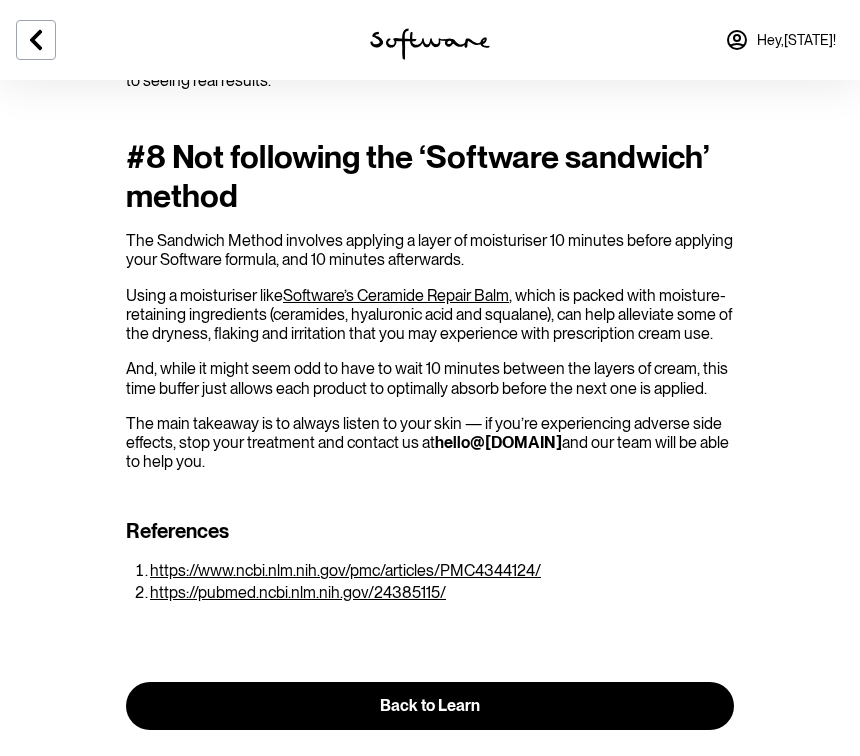 scroll, scrollTop: 2882, scrollLeft: 0, axis: vertical 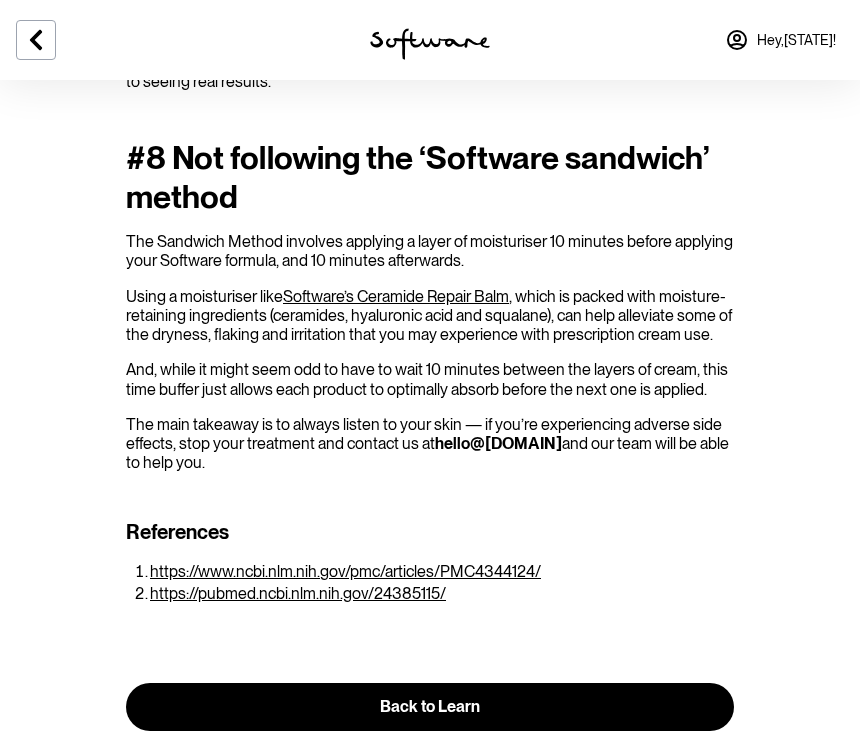 click on "Software’s Ceramide Repair Balm" at bounding box center (396, 296) 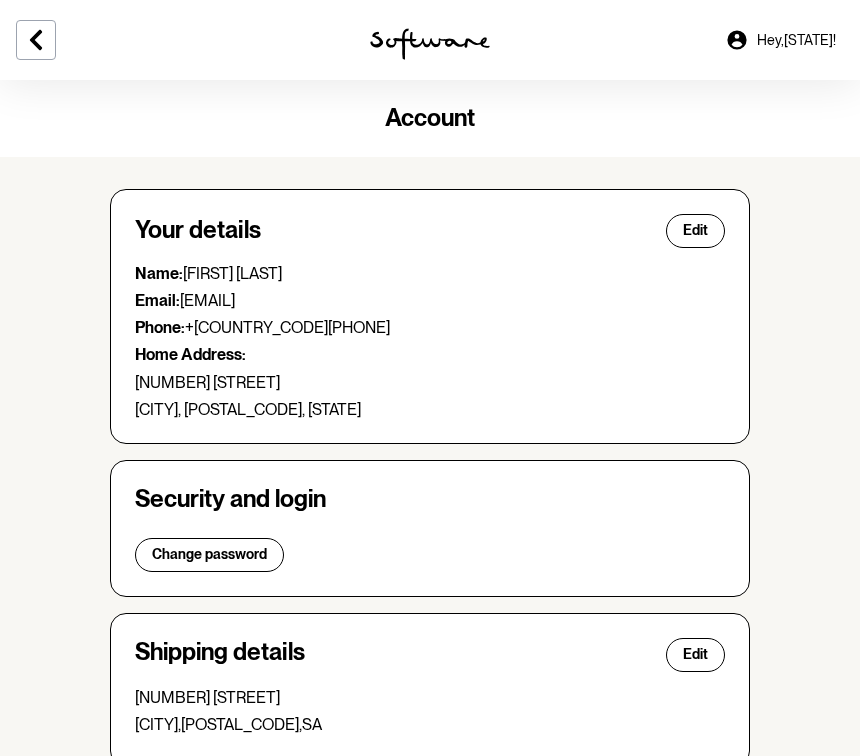 click at bounding box center (430, 44) 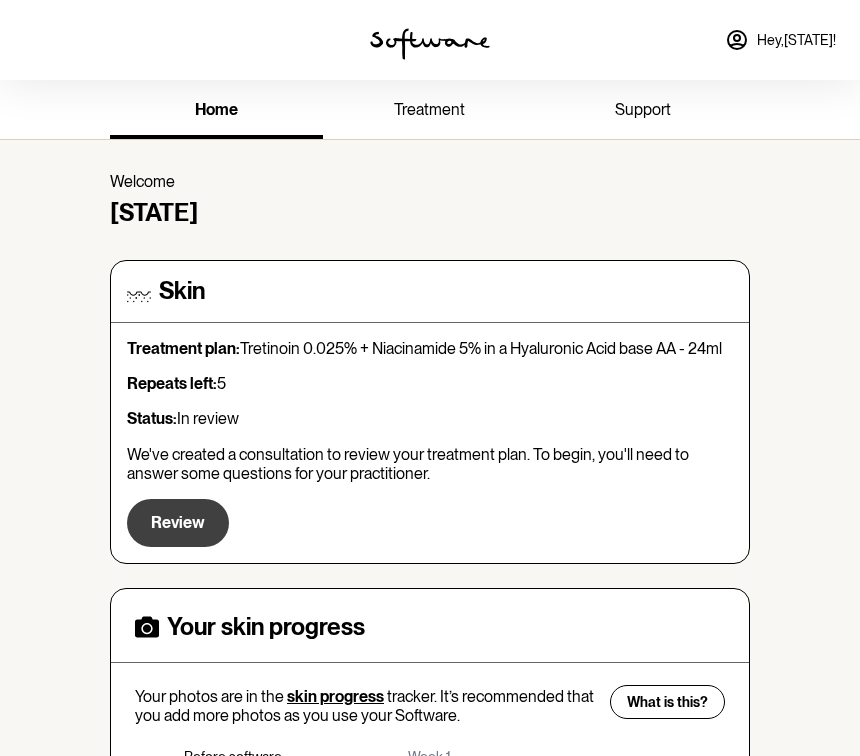 click on "Review" at bounding box center [178, 523] 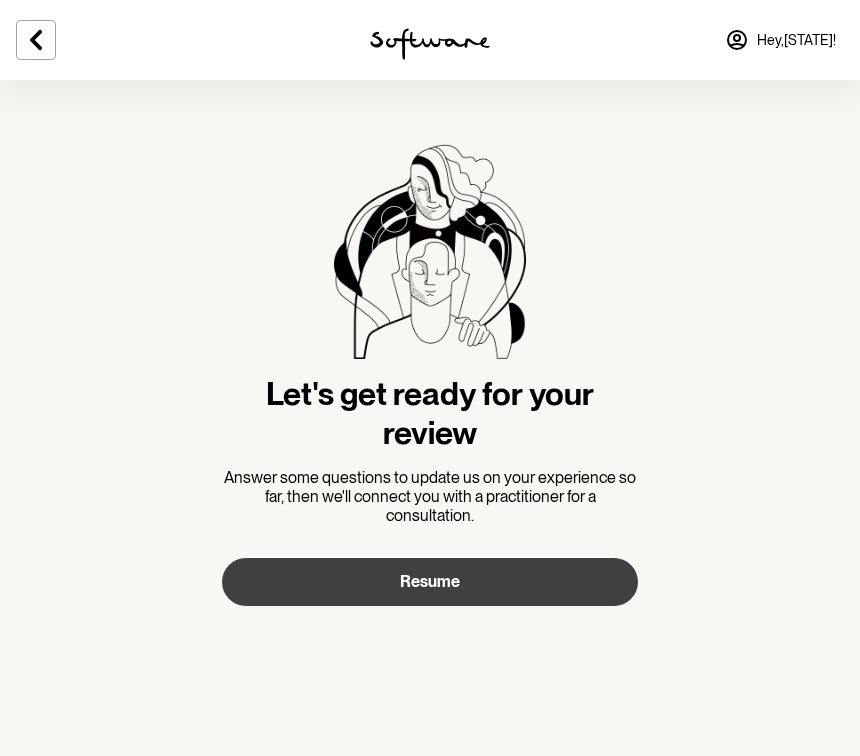 click on "Resume" at bounding box center [430, 582] 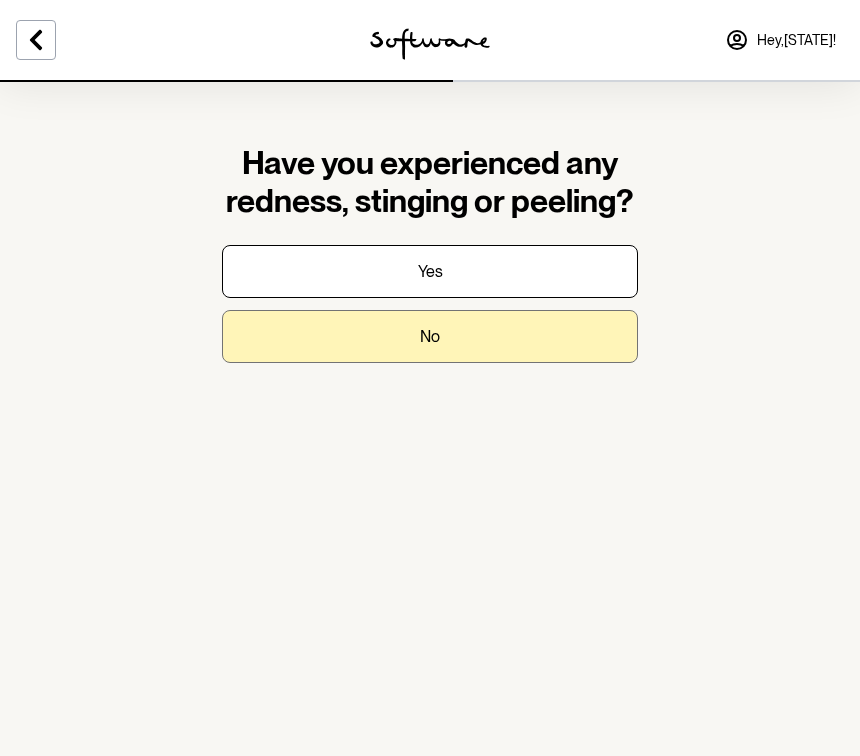 click on "No" at bounding box center (430, 271) 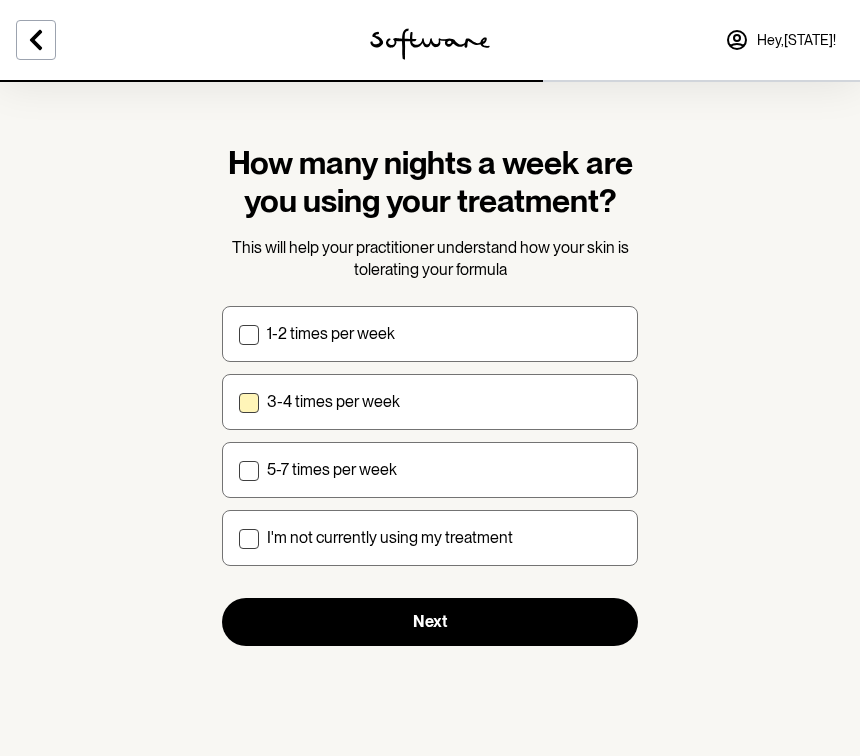 click on "3-4 times per week" at bounding box center [331, 333] 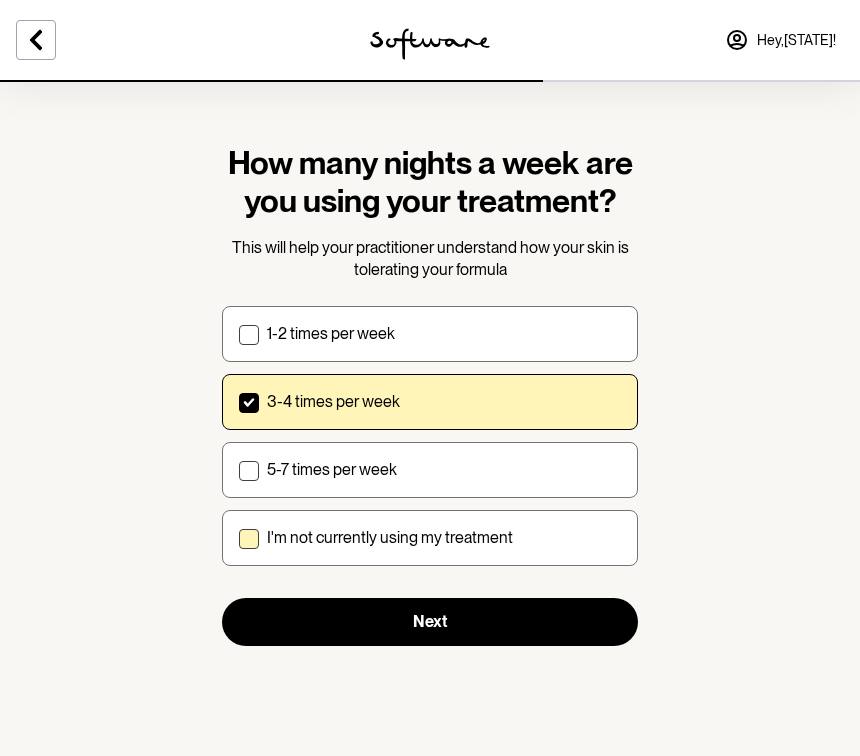 click on "I'm not currently using my treatment" at bounding box center (331, 333) 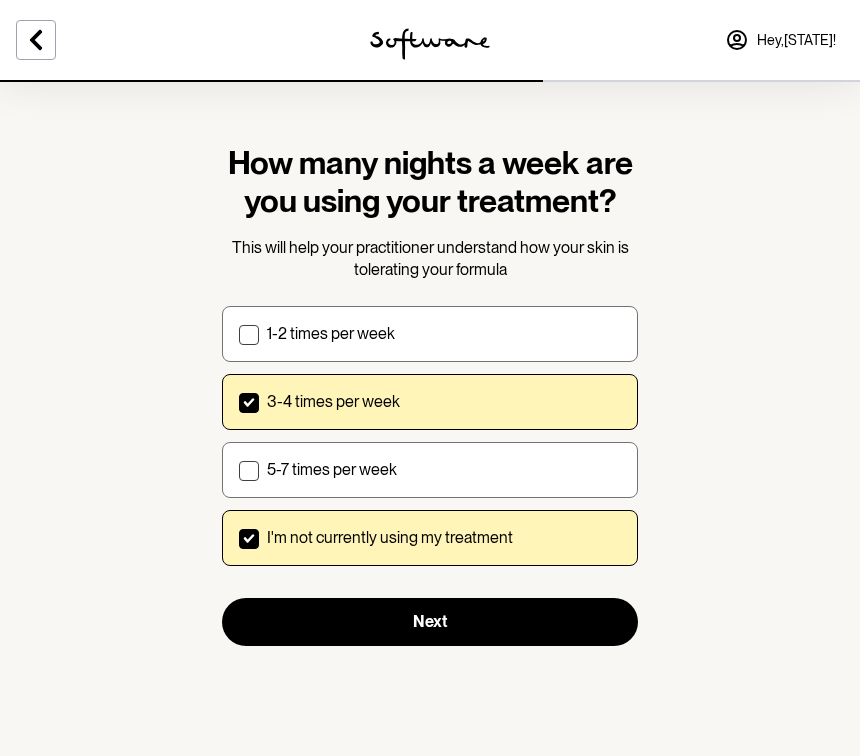 click on "3-4 times per week" at bounding box center [430, 402] 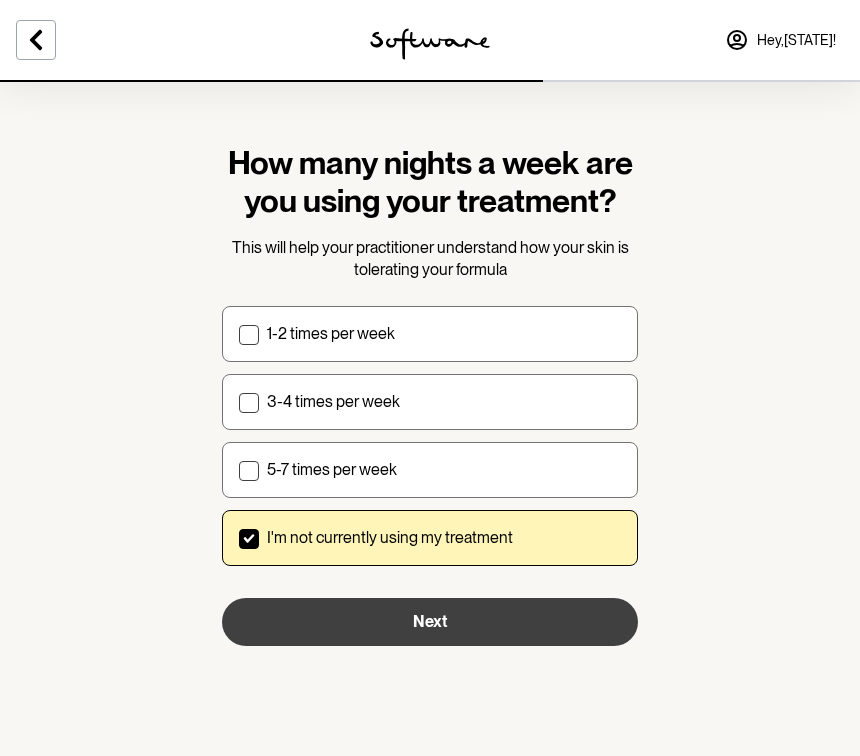 click on "Next" at bounding box center (430, 622) 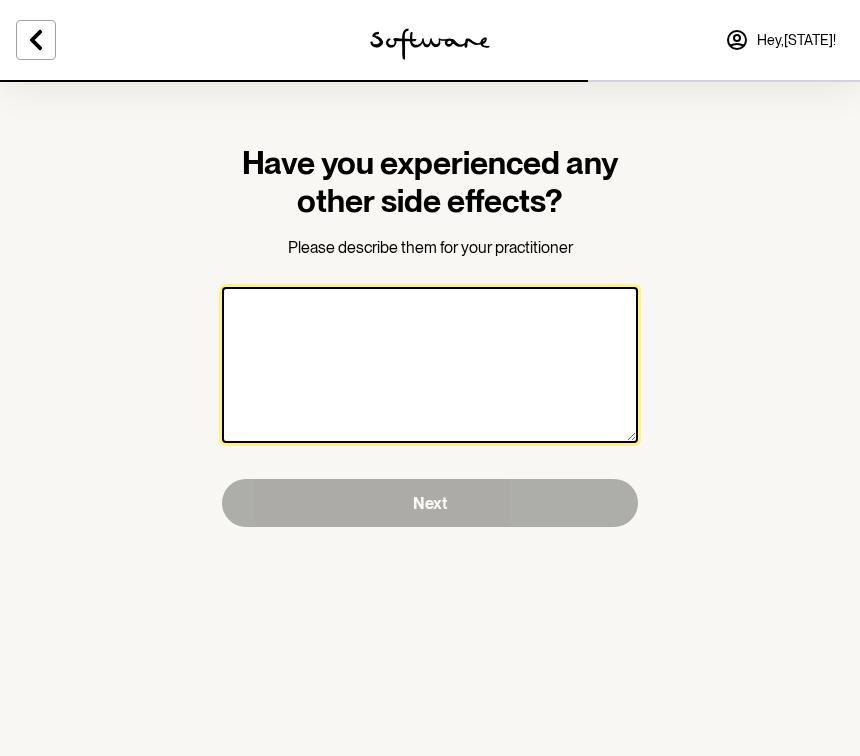 click at bounding box center [430, 365] 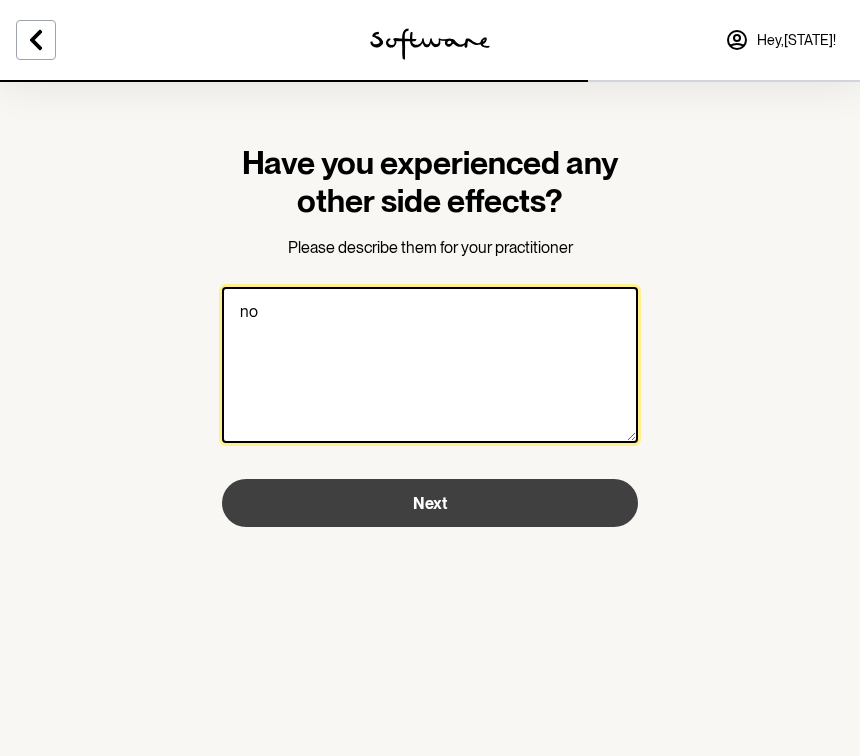 type on "no" 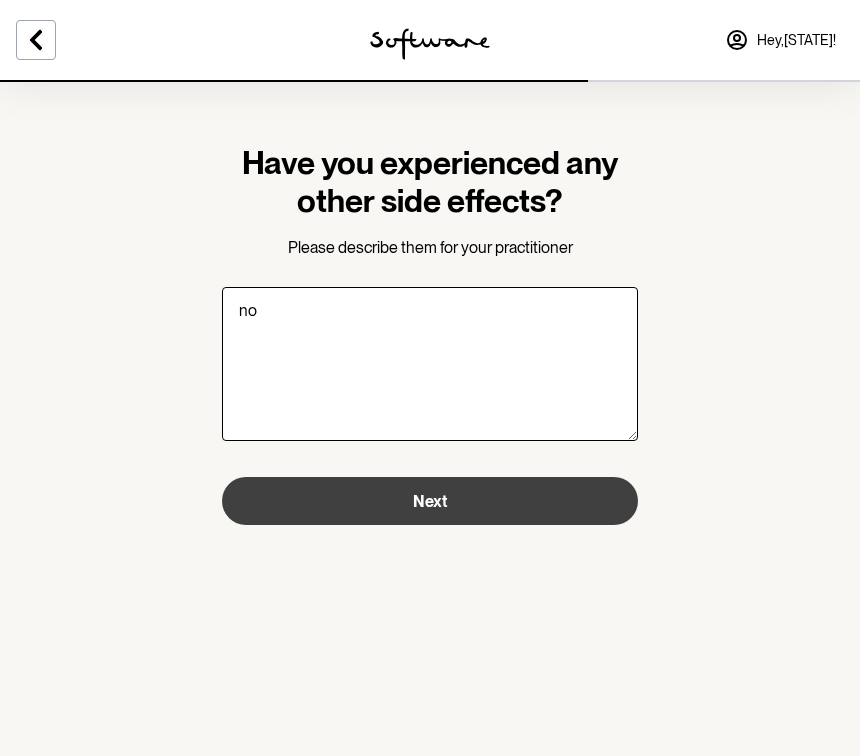 click on "Next" at bounding box center (430, 501) 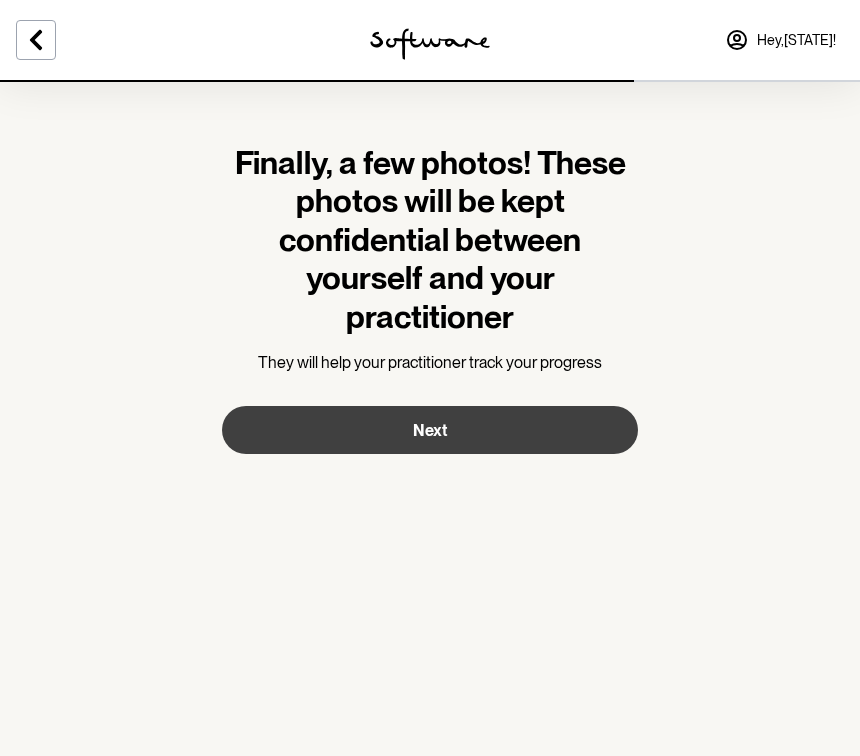 click on "Next" at bounding box center [430, 430] 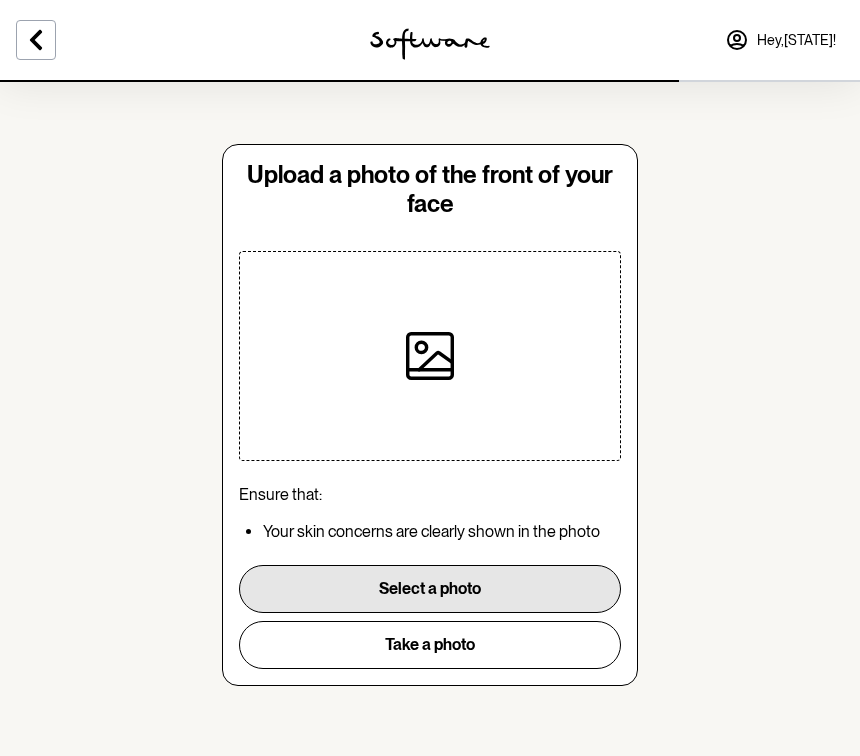 click on "Select a photo" at bounding box center [430, 589] 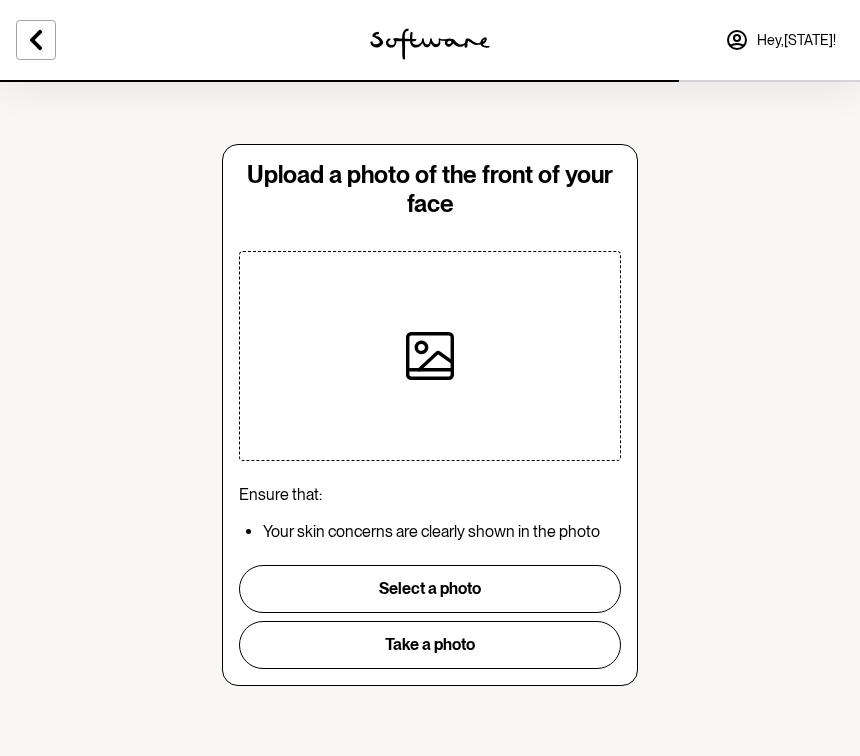 scroll, scrollTop: 0, scrollLeft: 0, axis: both 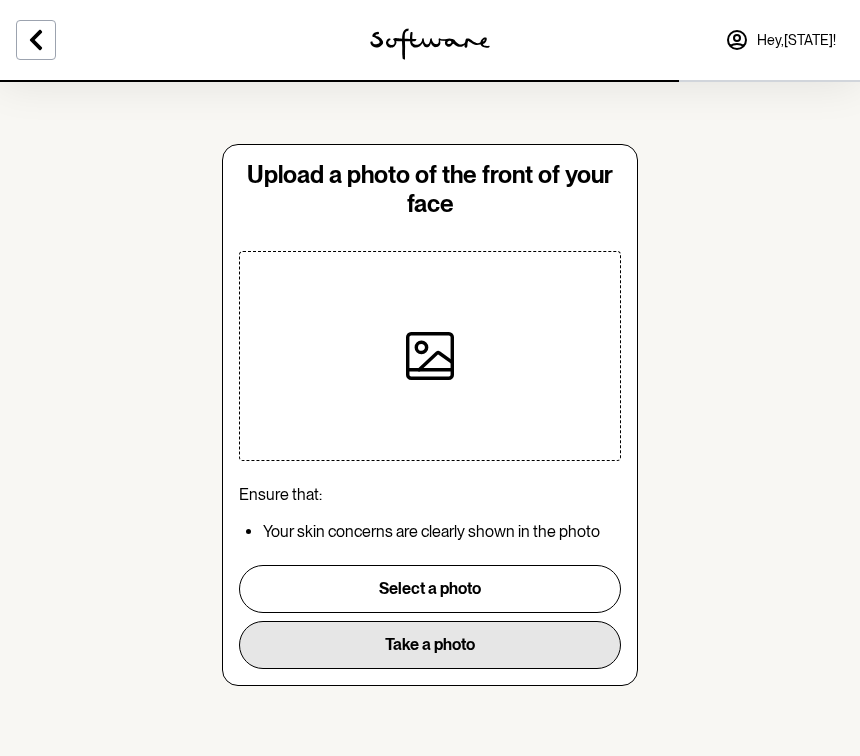 click on "Take a photo" at bounding box center (430, 645) 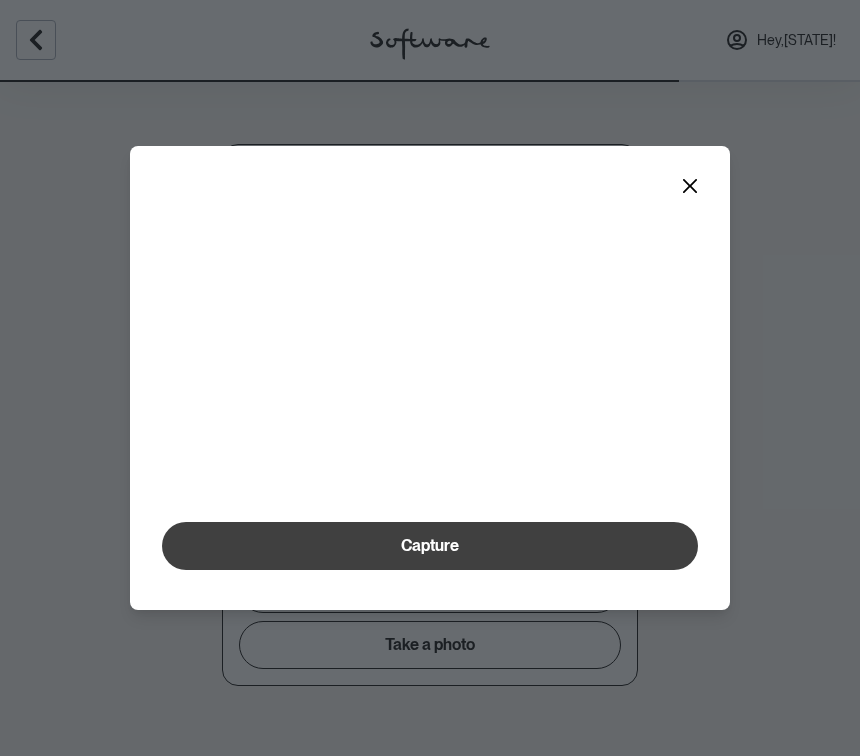 click on "Capture" at bounding box center (430, 545) 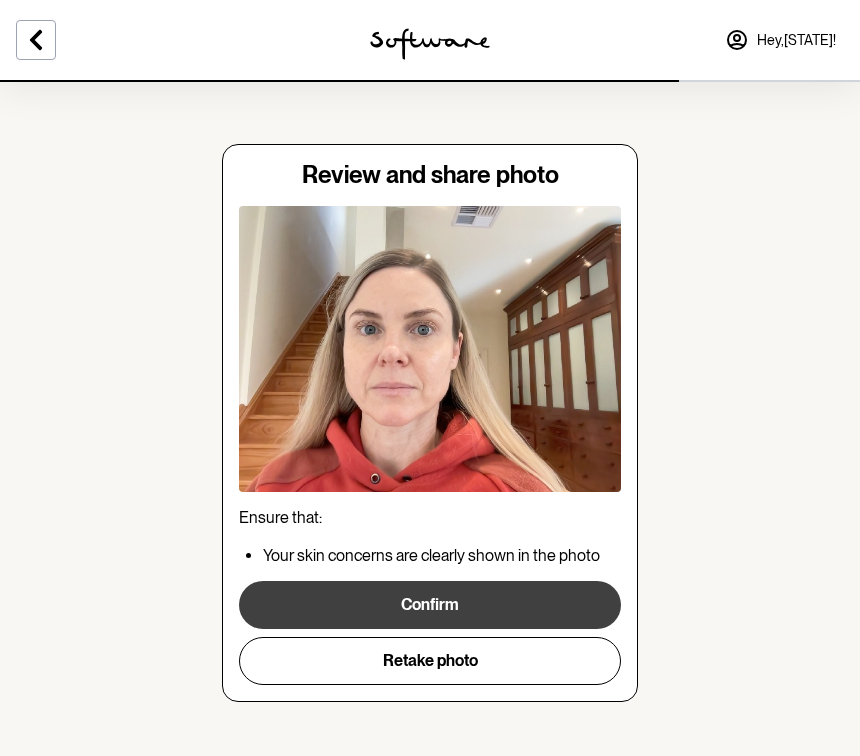 click on "Confirm" at bounding box center [430, 605] 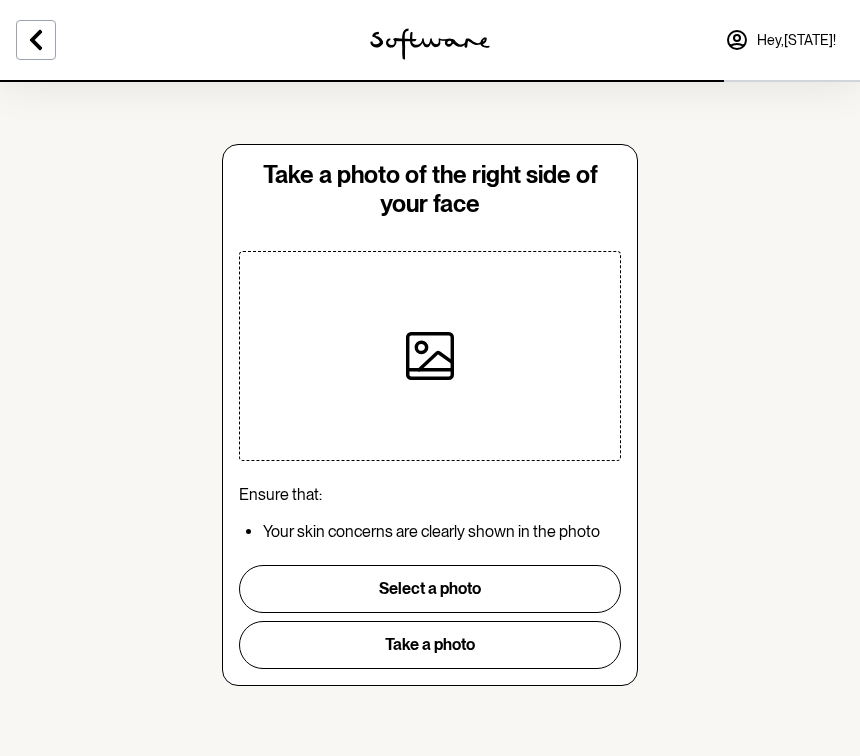 scroll, scrollTop: 0, scrollLeft: 0, axis: both 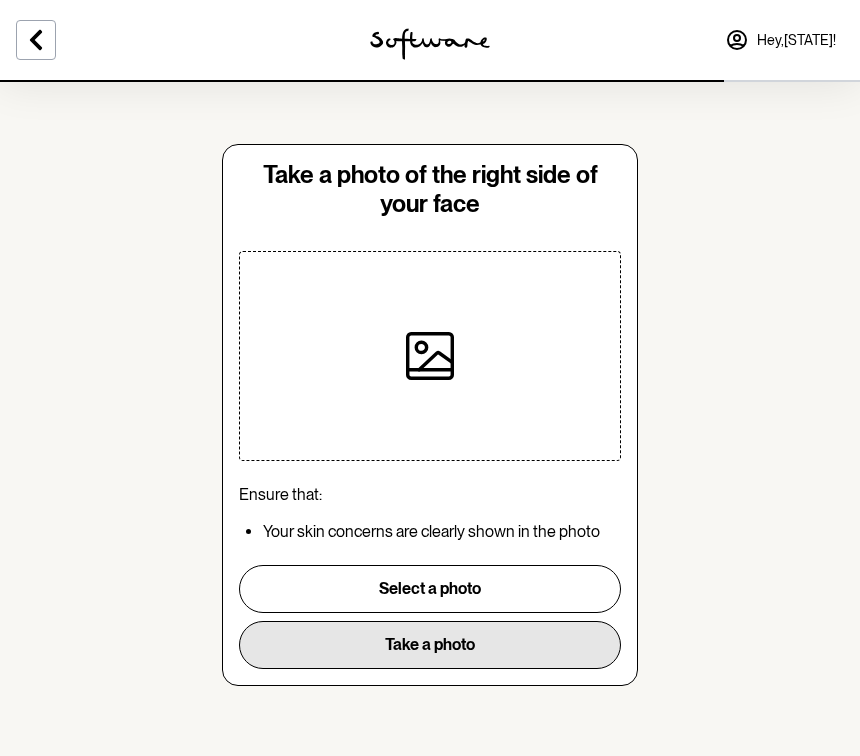 click on "Take a photo" at bounding box center (430, 645) 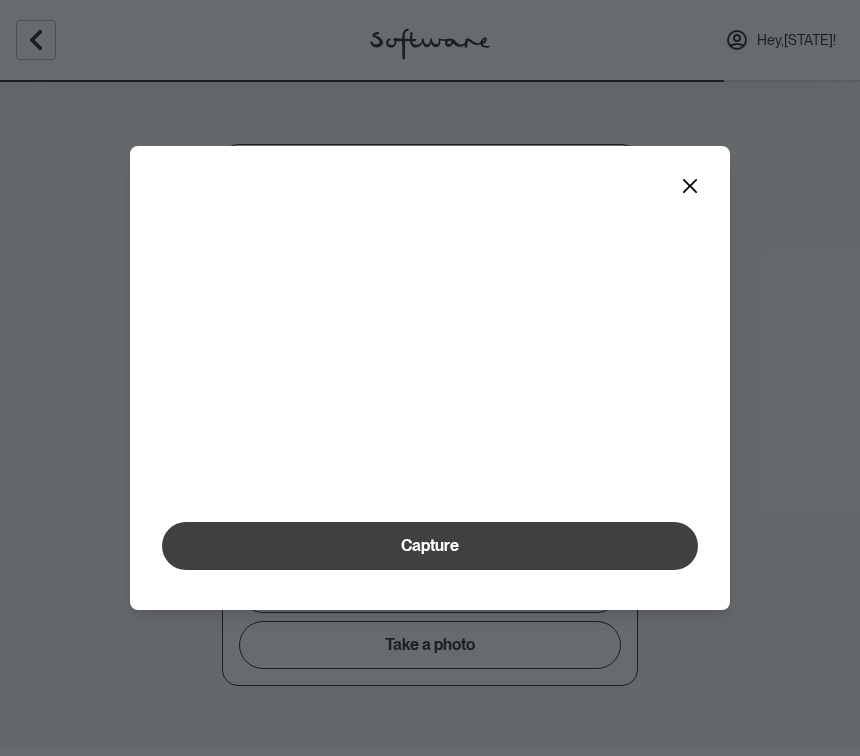 click on "Capture" at bounding box center [430, 546] 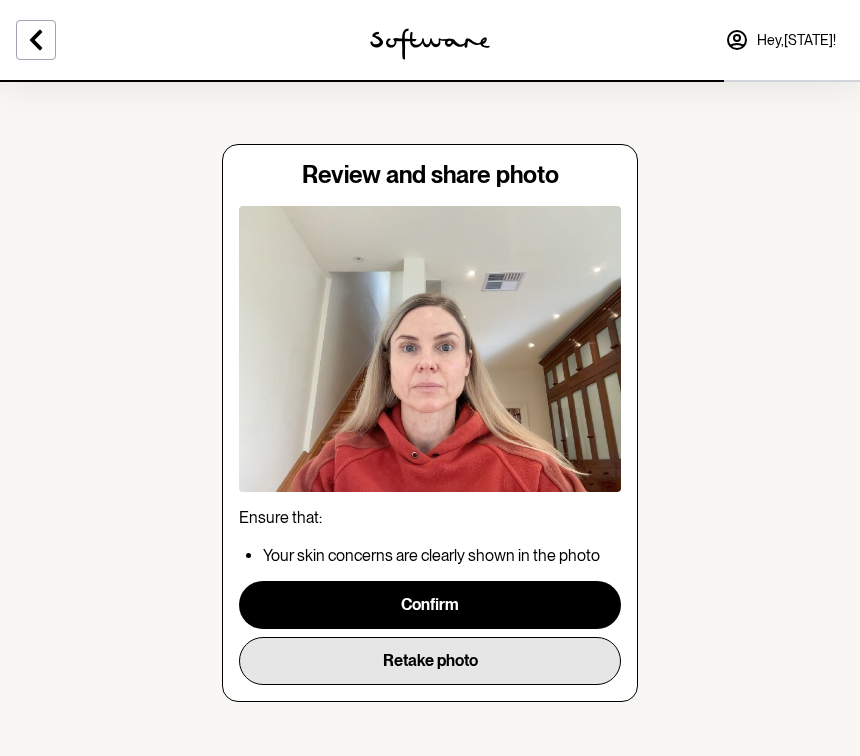 click on "Retake photo" at bounding box center [430, 661] 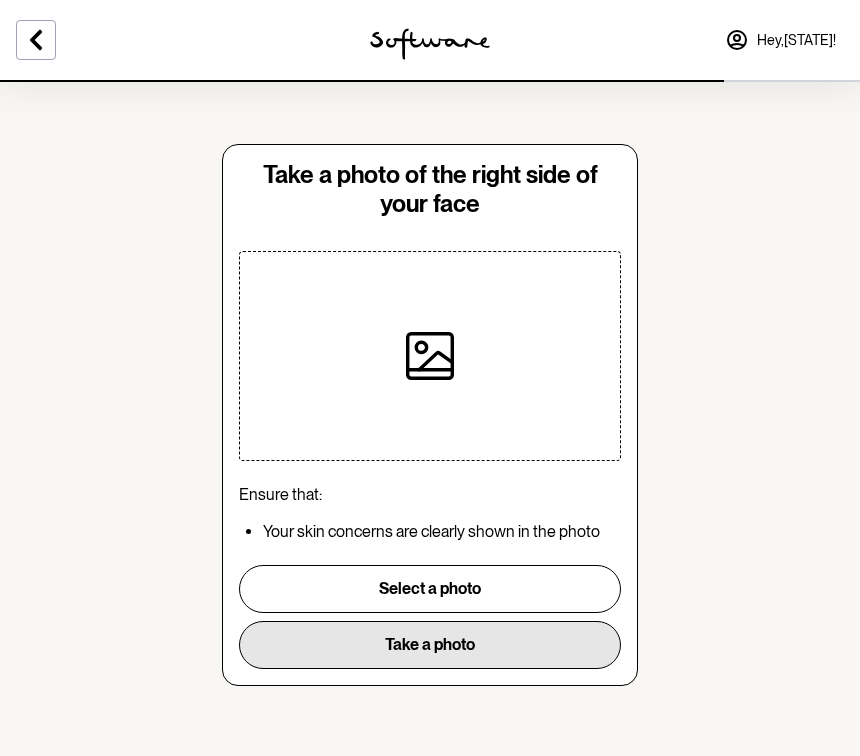 click on "Take a photo" at bounding box center (430, 645) 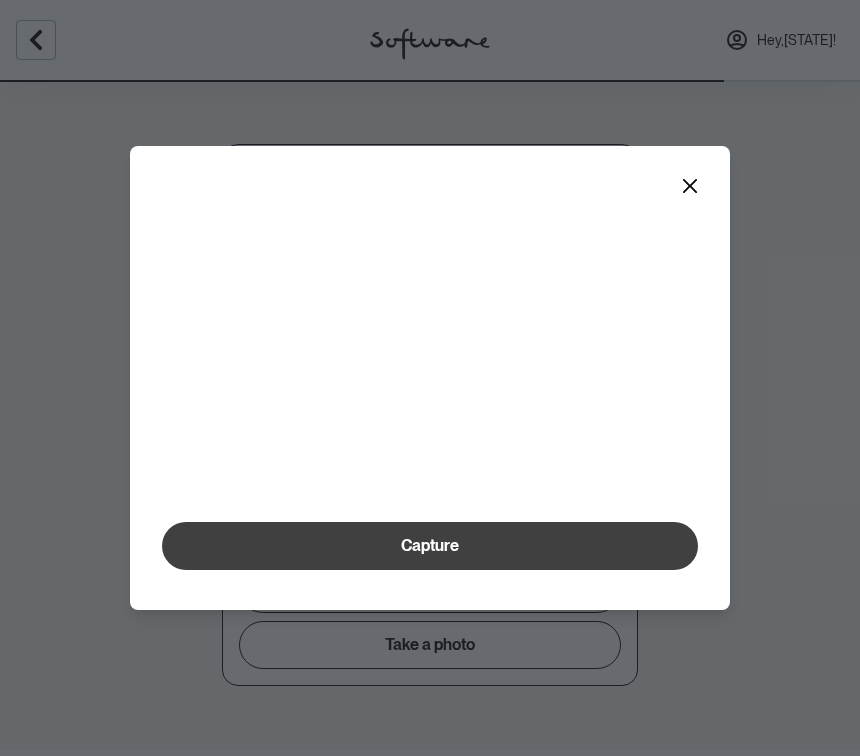 click on "Capture" at bounding box center (430, 545) 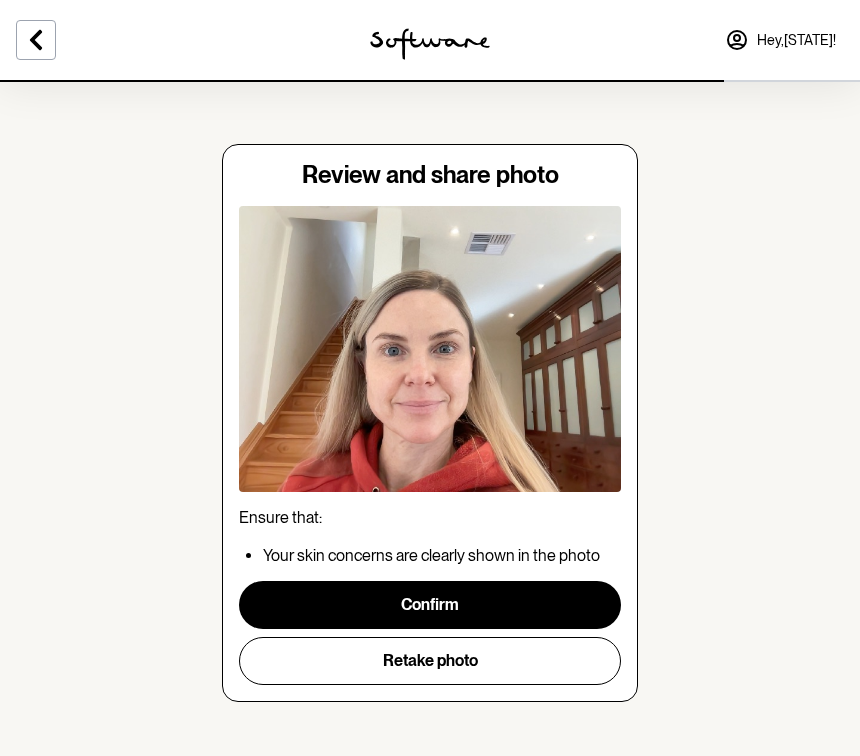 click on "Confirm" at bounding box center (430, 605) 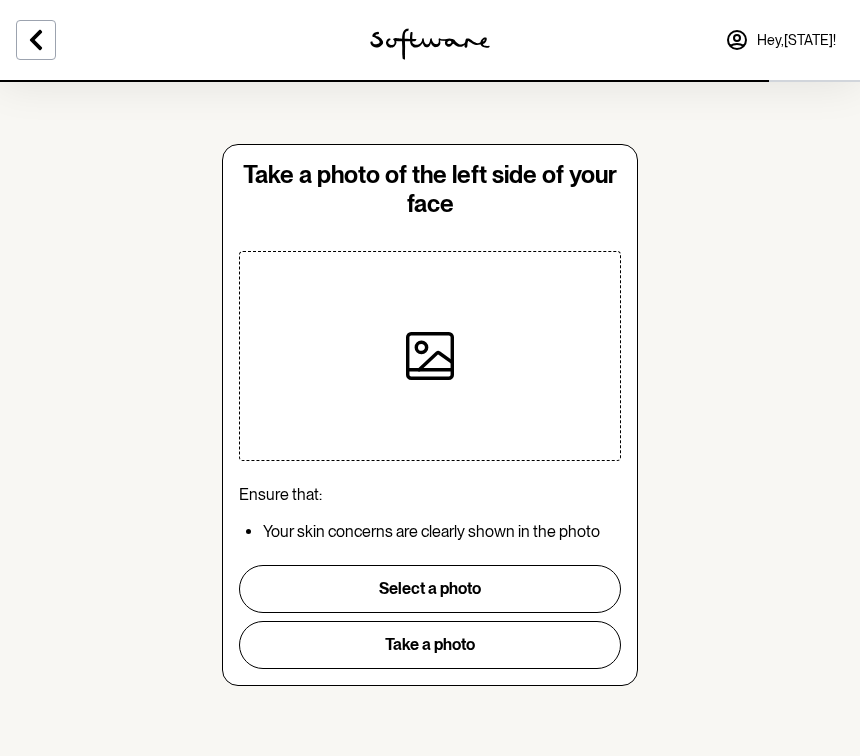 scroll, scrollTop: 0, scrollLeft: 0, axis: both 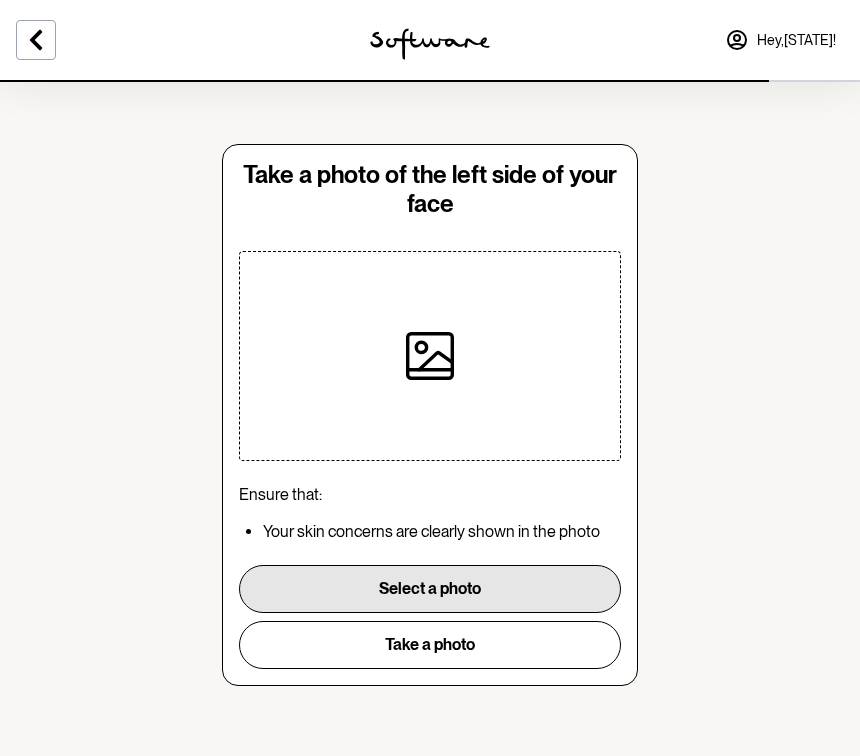 click on "Select a photo" at bounding box center [430, 589] 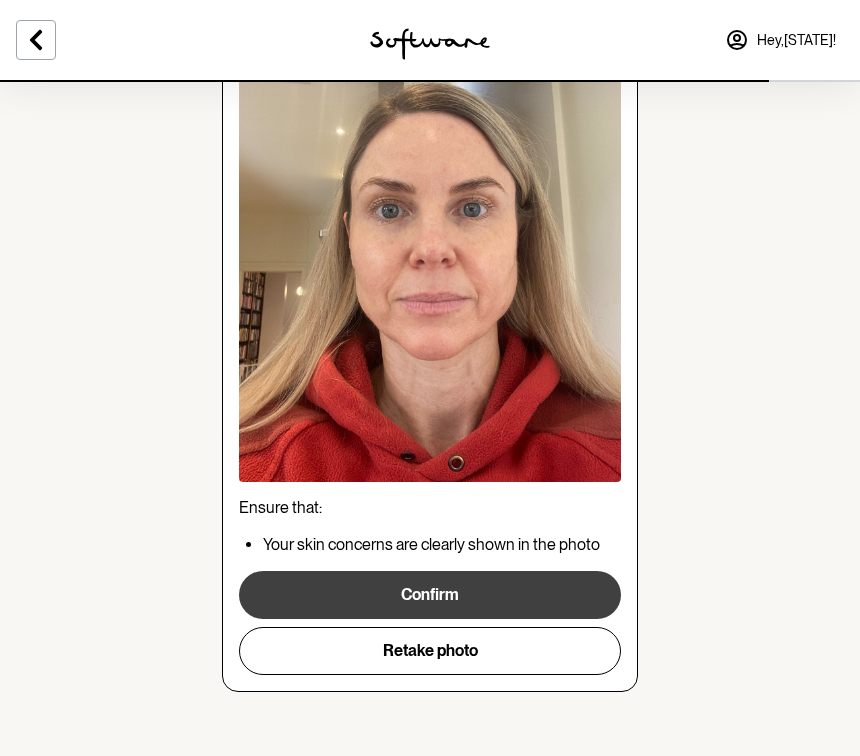 scroll, scrollTop: 234, scrollLeft: 0, axis: vertical 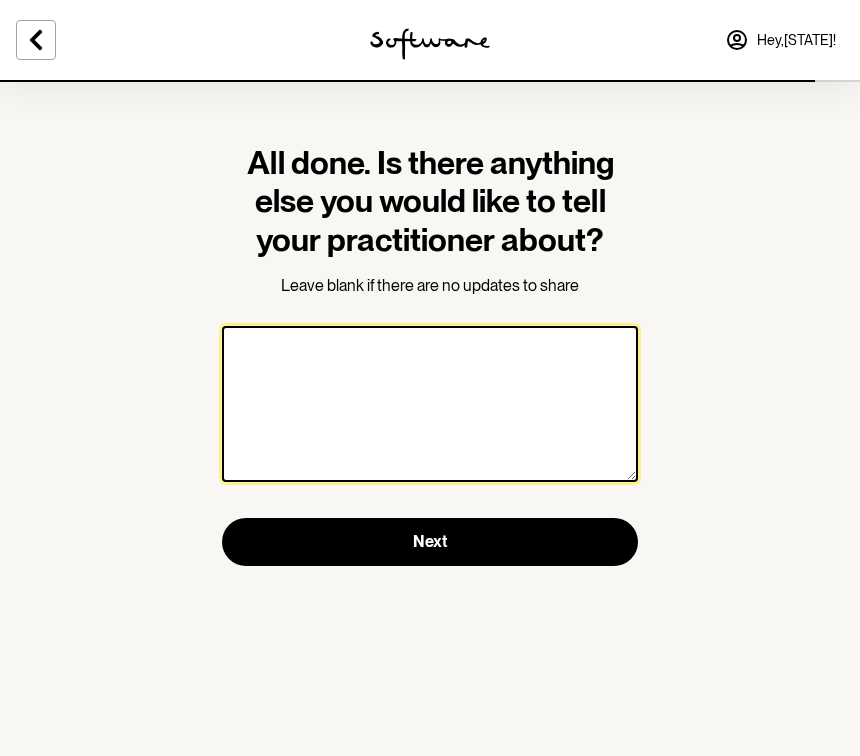 click at bounding box center (430, 404) 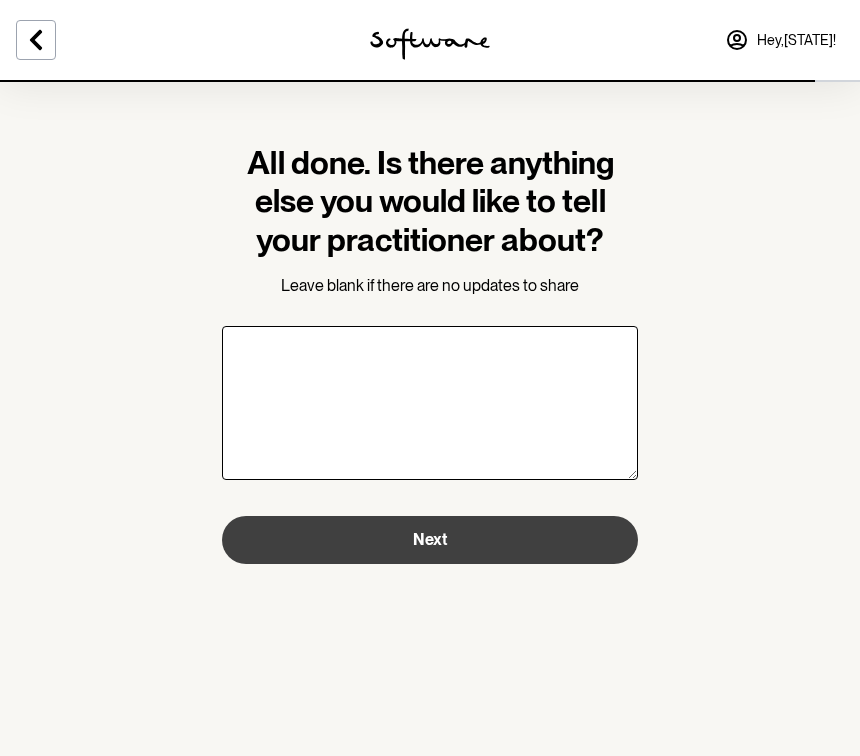 click on "Next" at bounding box center [430, 540] 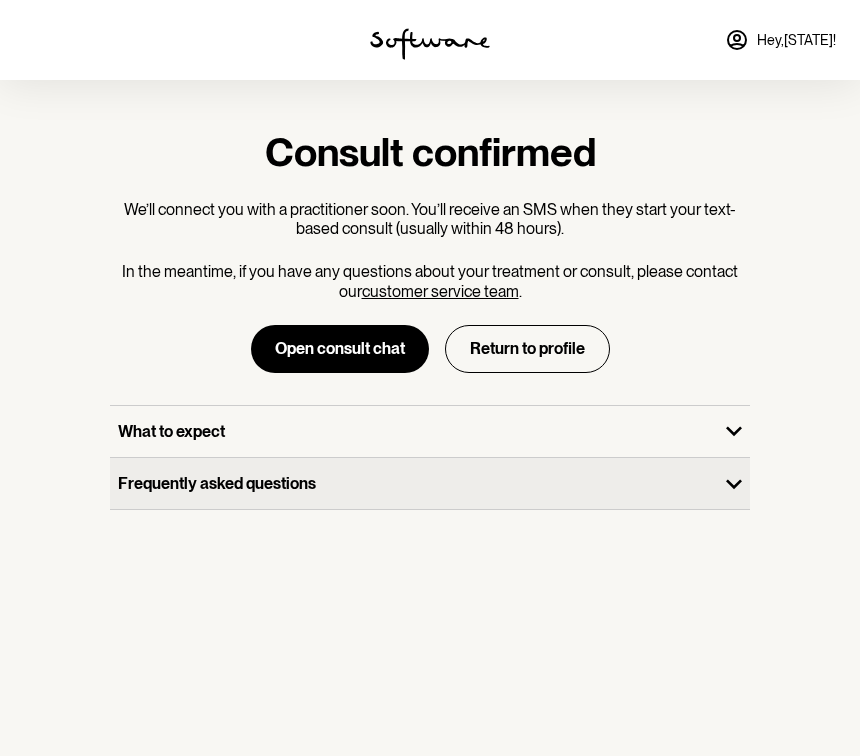 click at bounding box center (734, 484) 